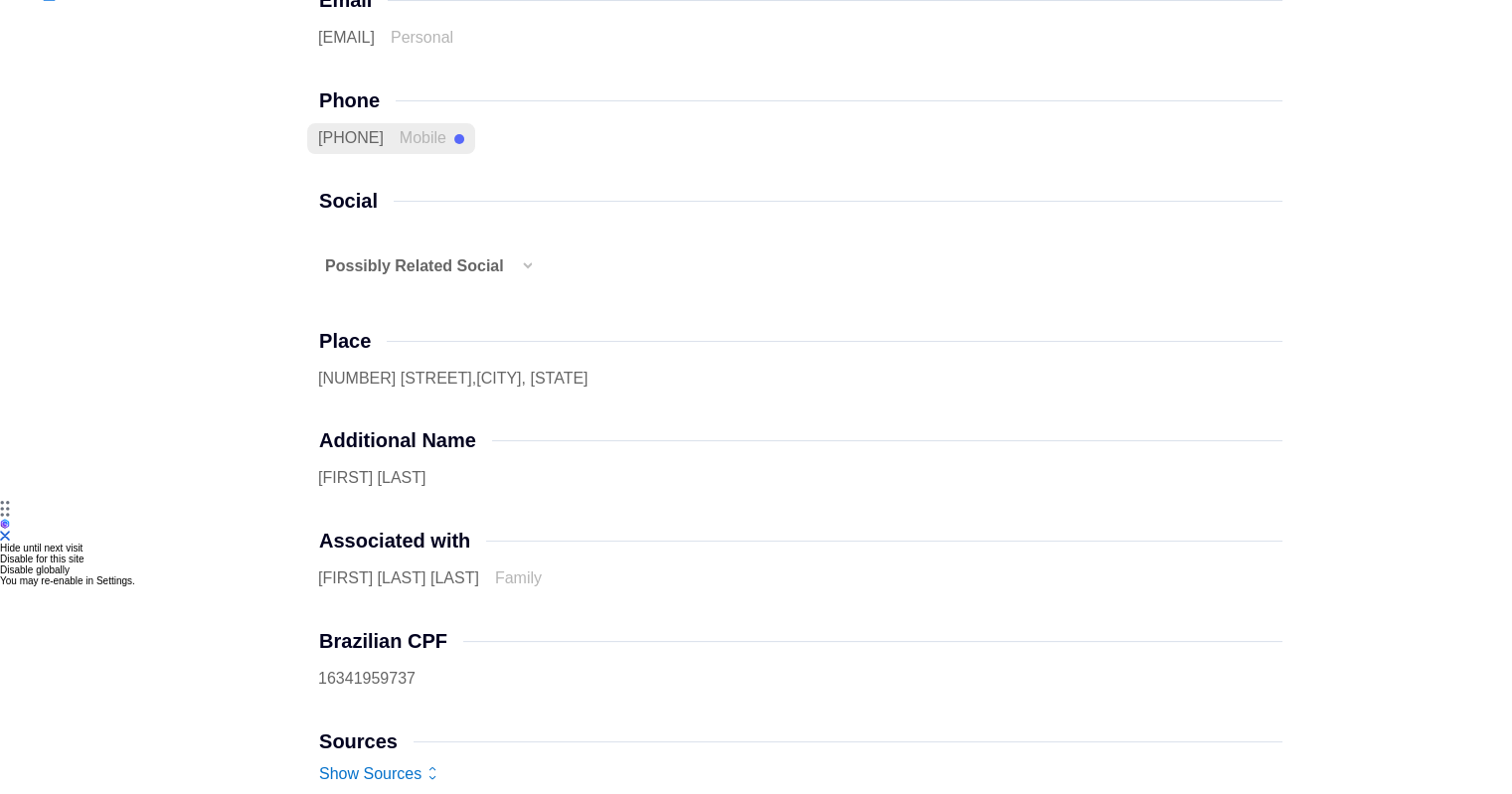 scroll, scrollTop: 298, scrollLeft: 0, axis: vertical 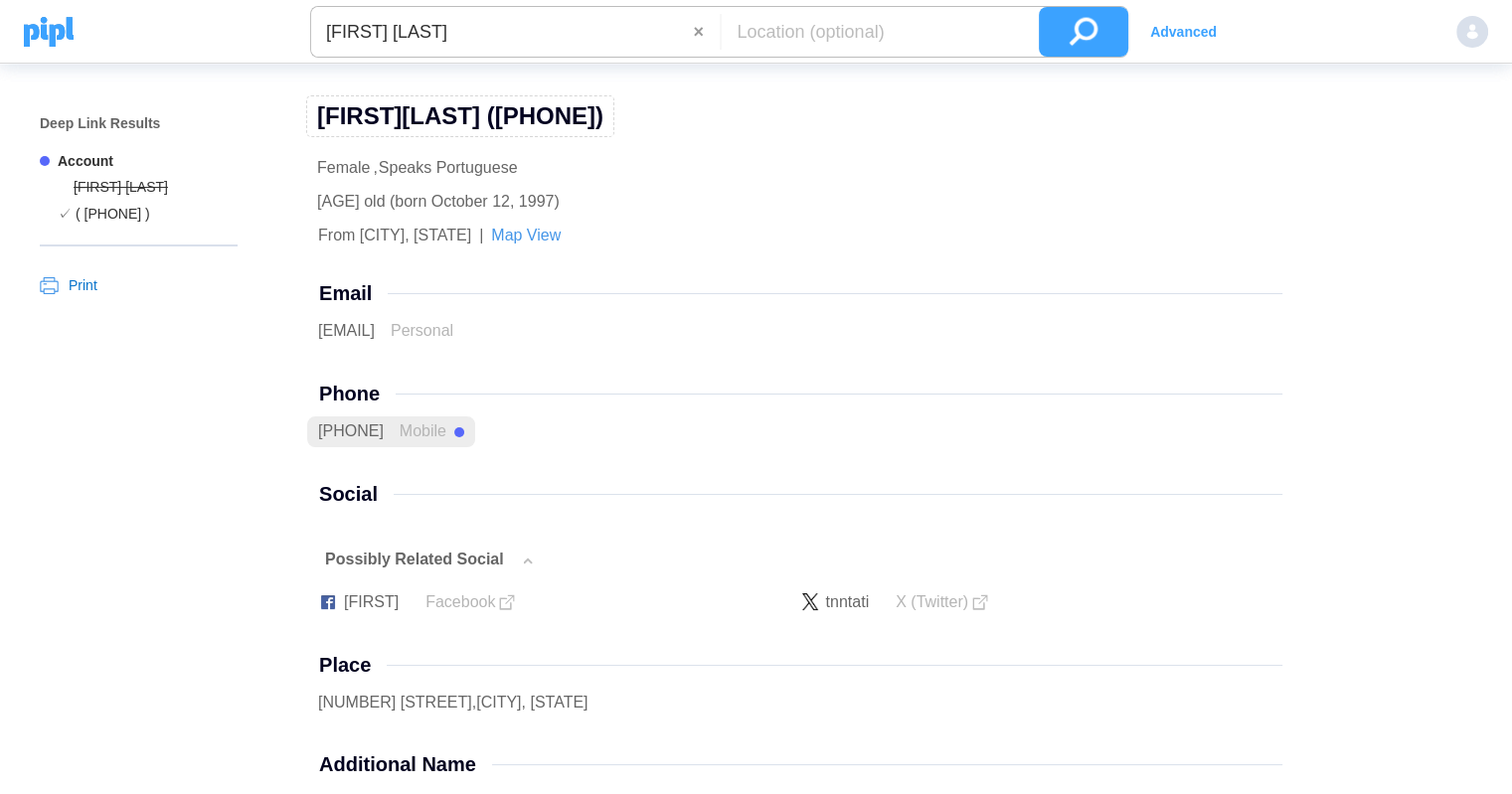 drag, startPoint x: 304, startPoint y: 110, endPoint x: 678, endPoint y: 122, distance: 374.19246 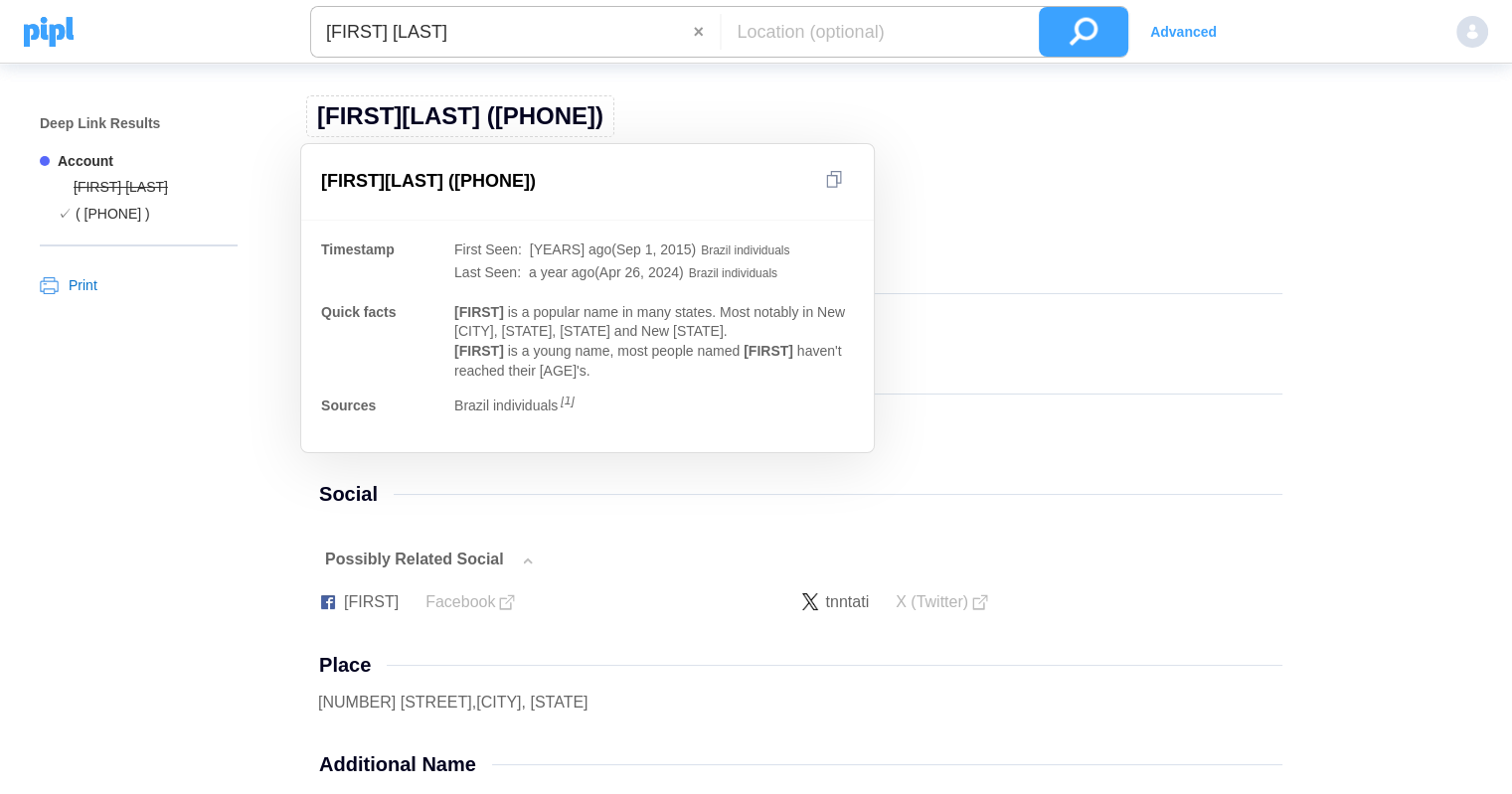 click on "Tatiana  Martins Da Silva-pinheiro ( +55 21 98205-8207 )" at bounding box center (460, 116) 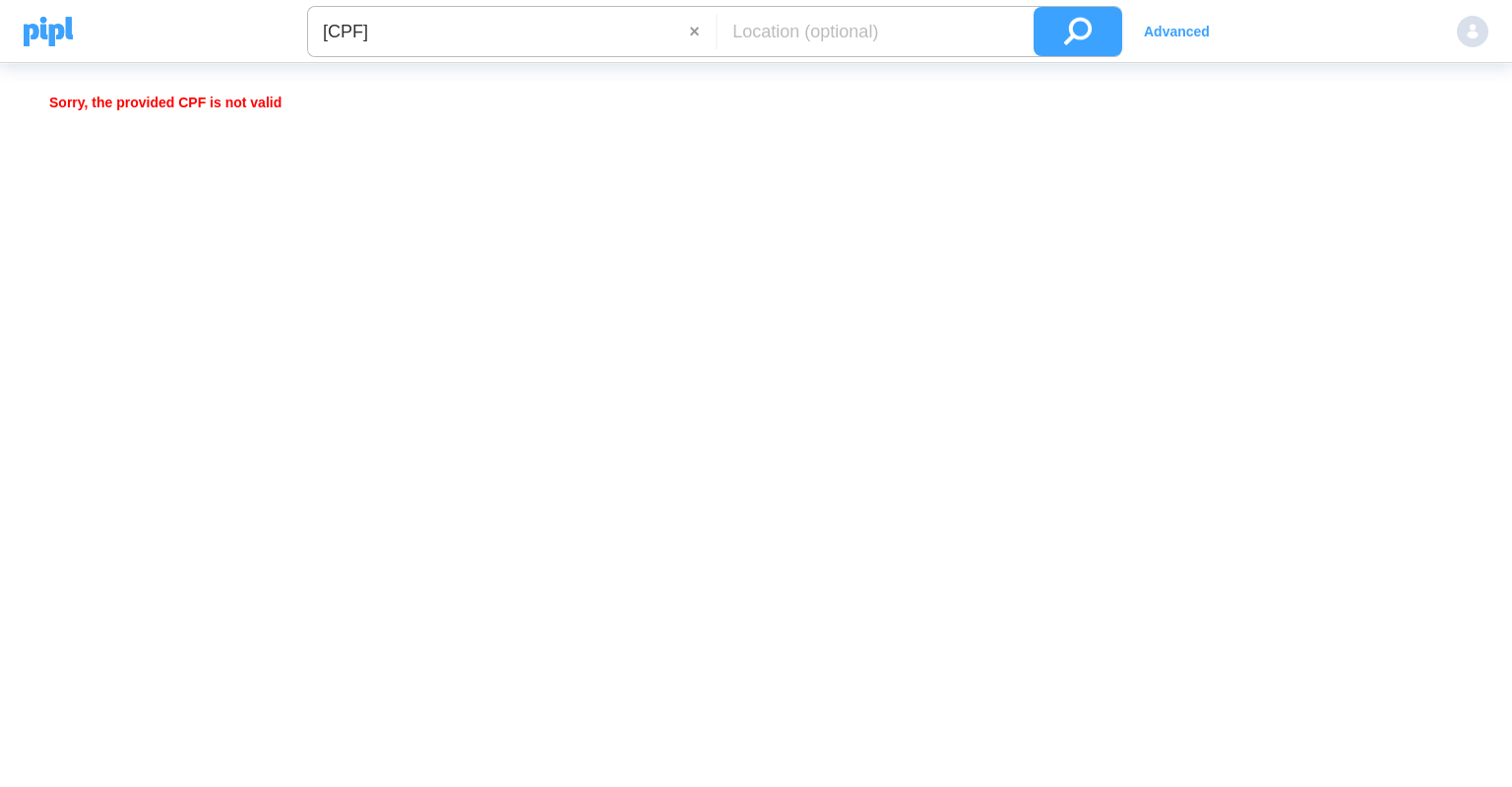 click on "[CPF]" at bounding box center [498, 32] 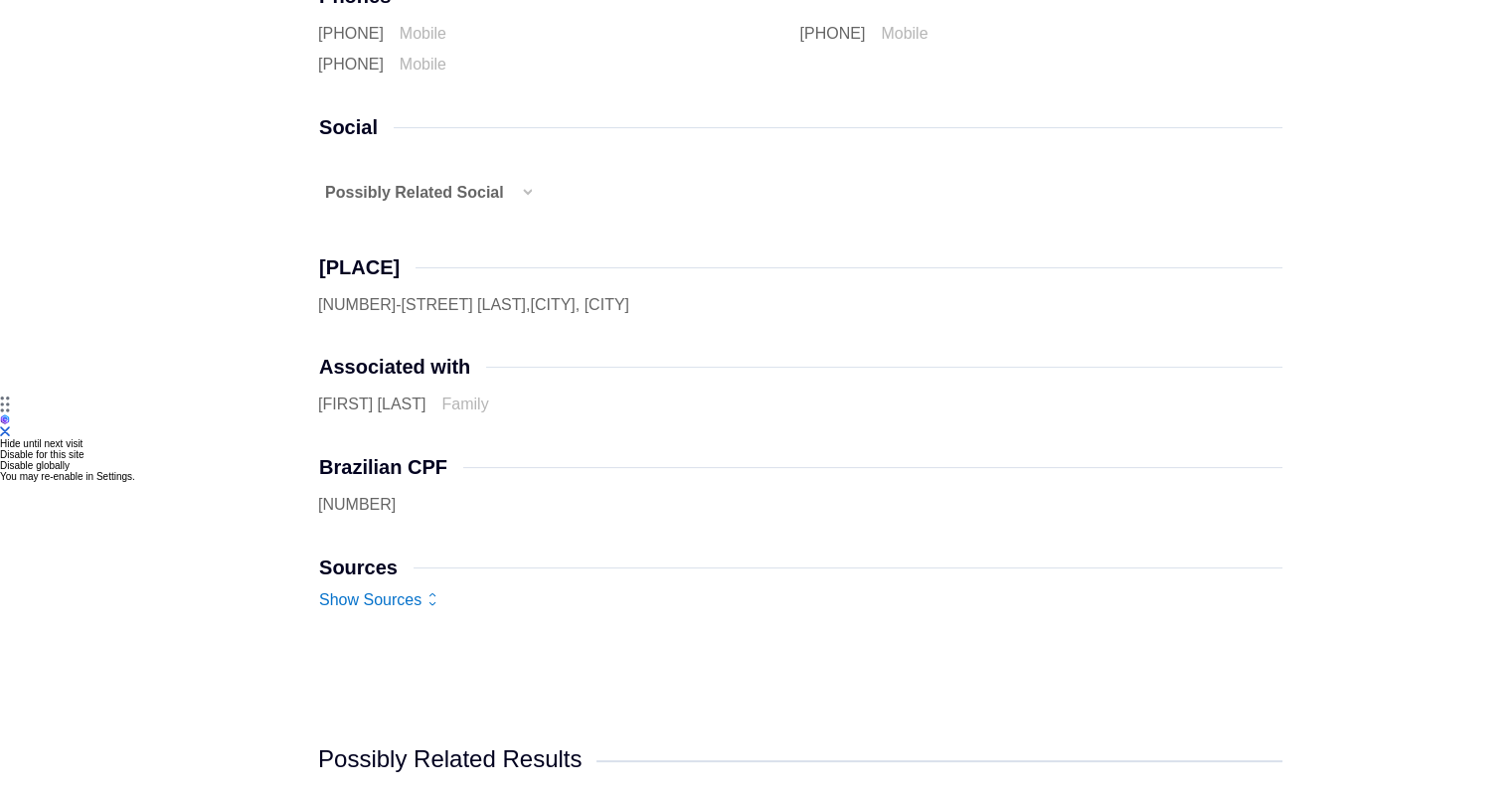 click on "Possibly Related Social" at bounding box center [415, 193] 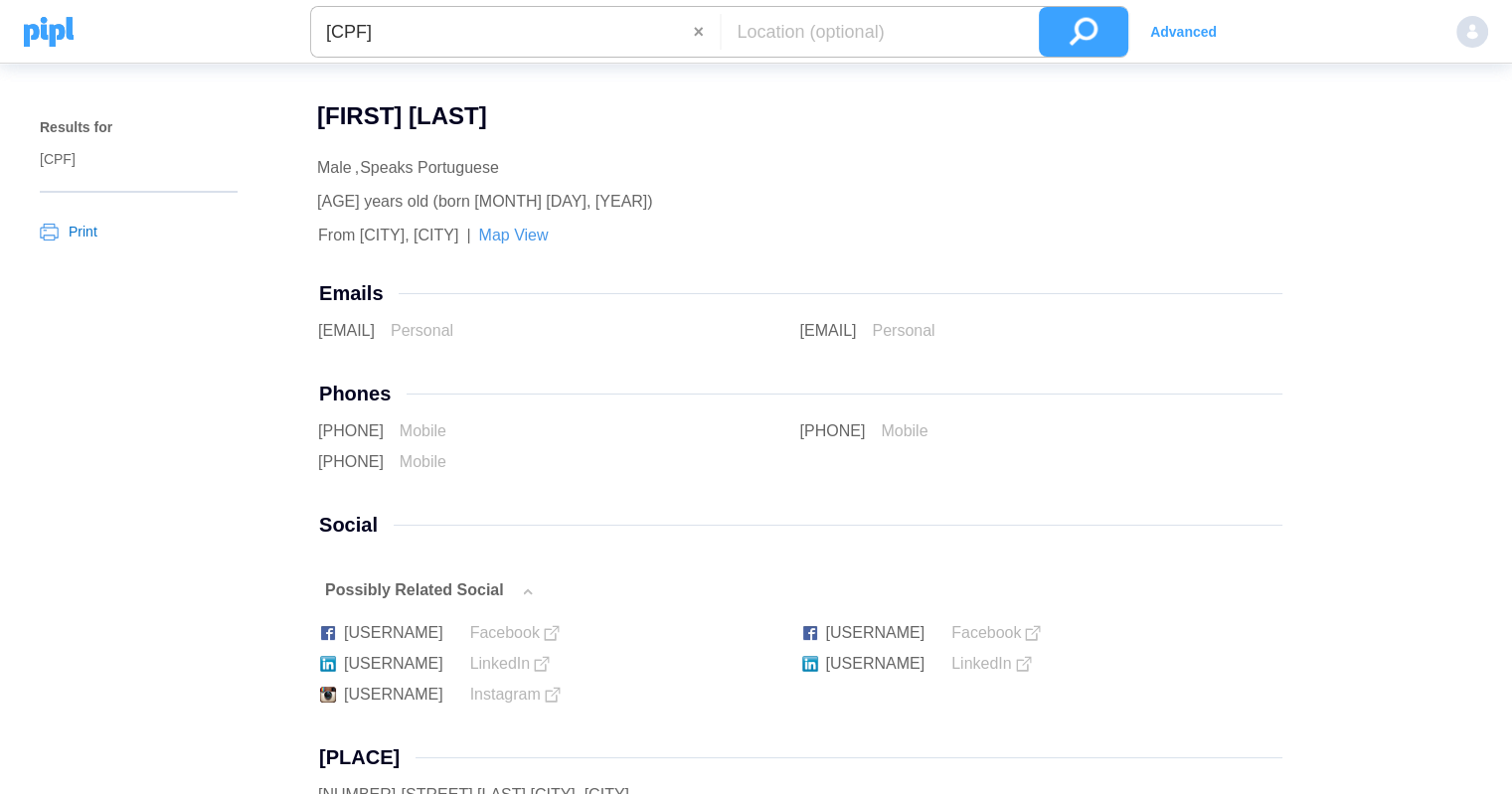 scroll, scrollTop: 397, scrollLeft: 0, axis: vertical 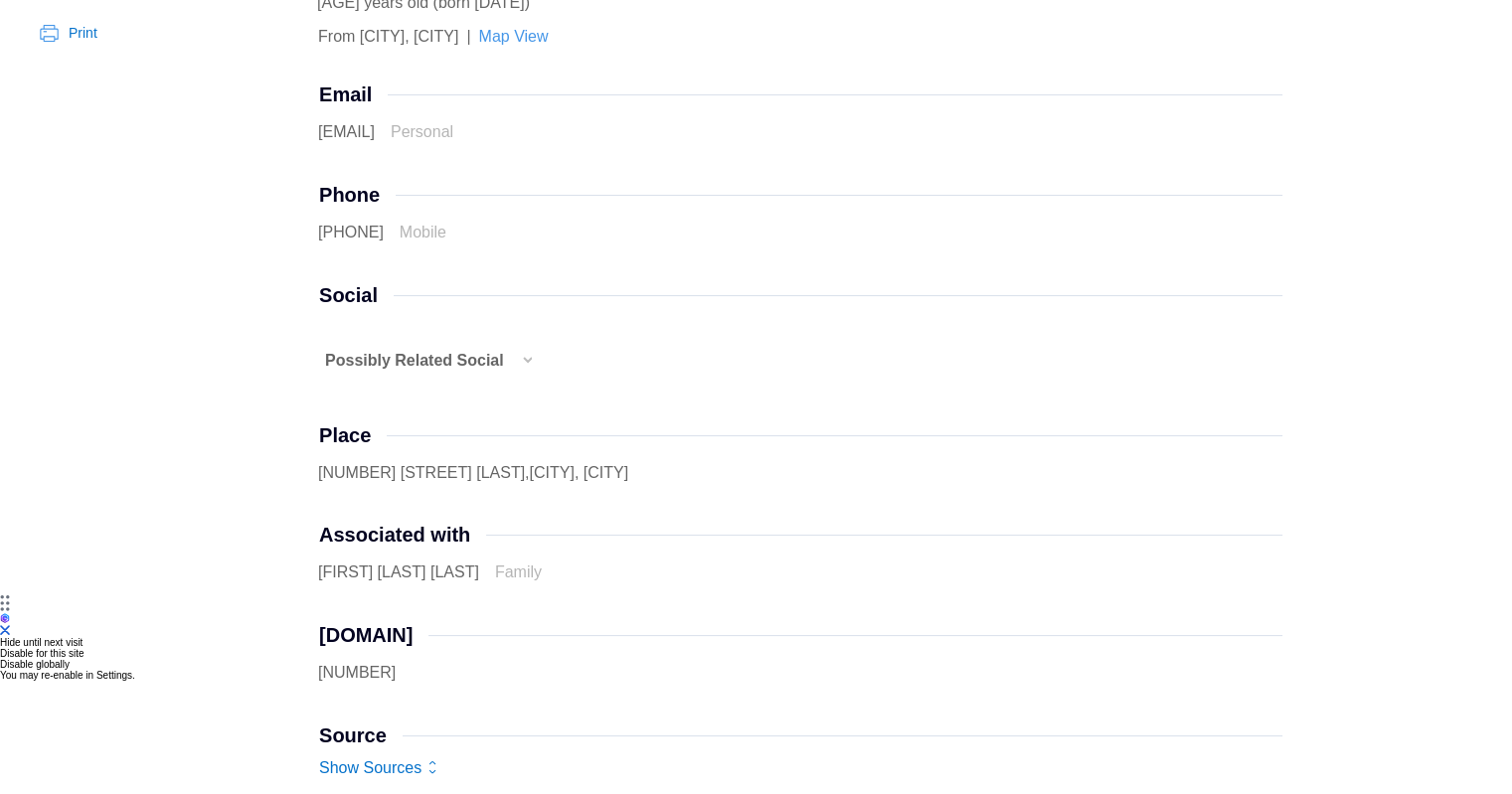 click on "Possibly Related Social" at bounding box center [415, 361] 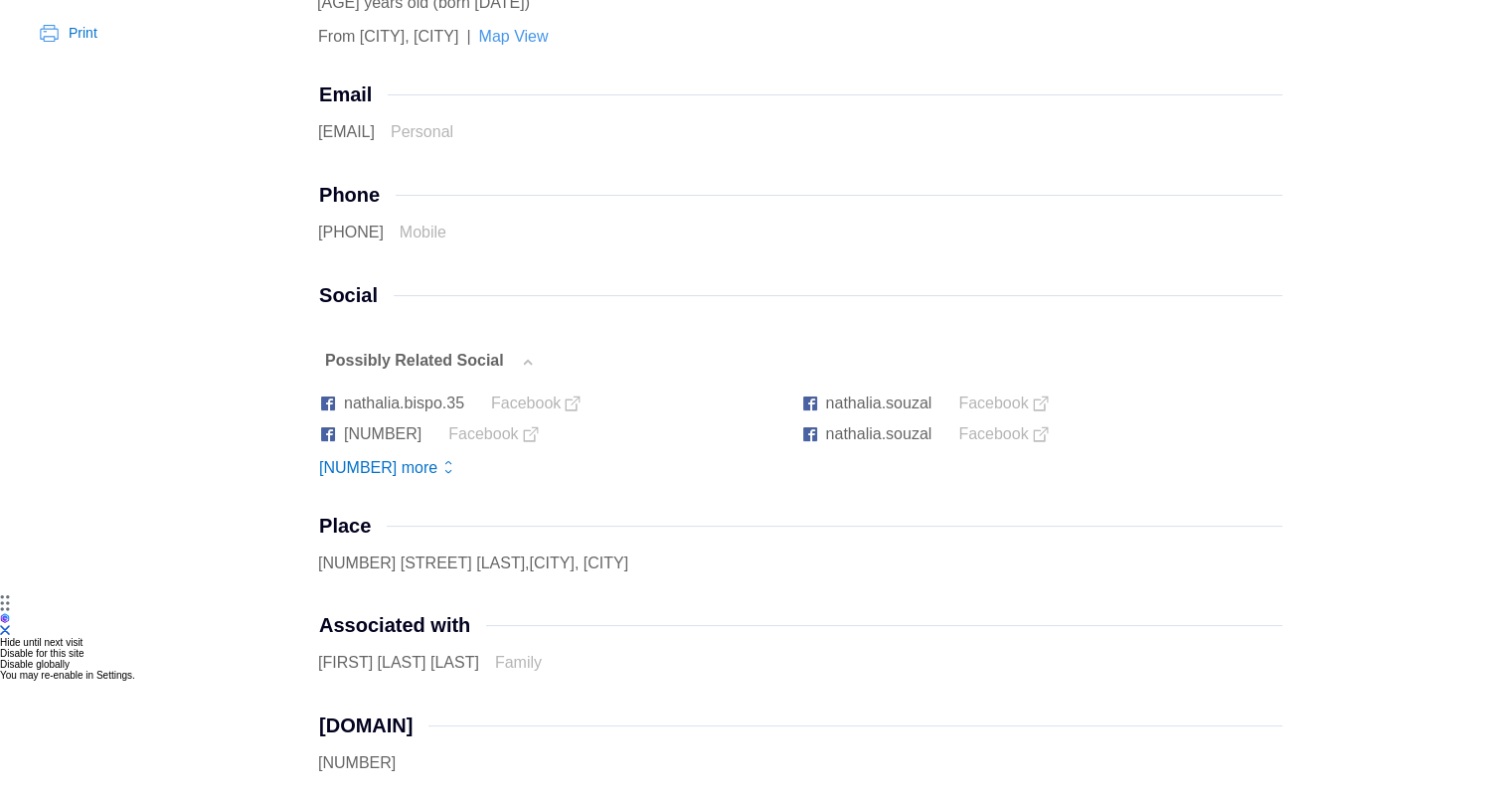 click on "Possibly Related Social" at bounding box center [415, 361] 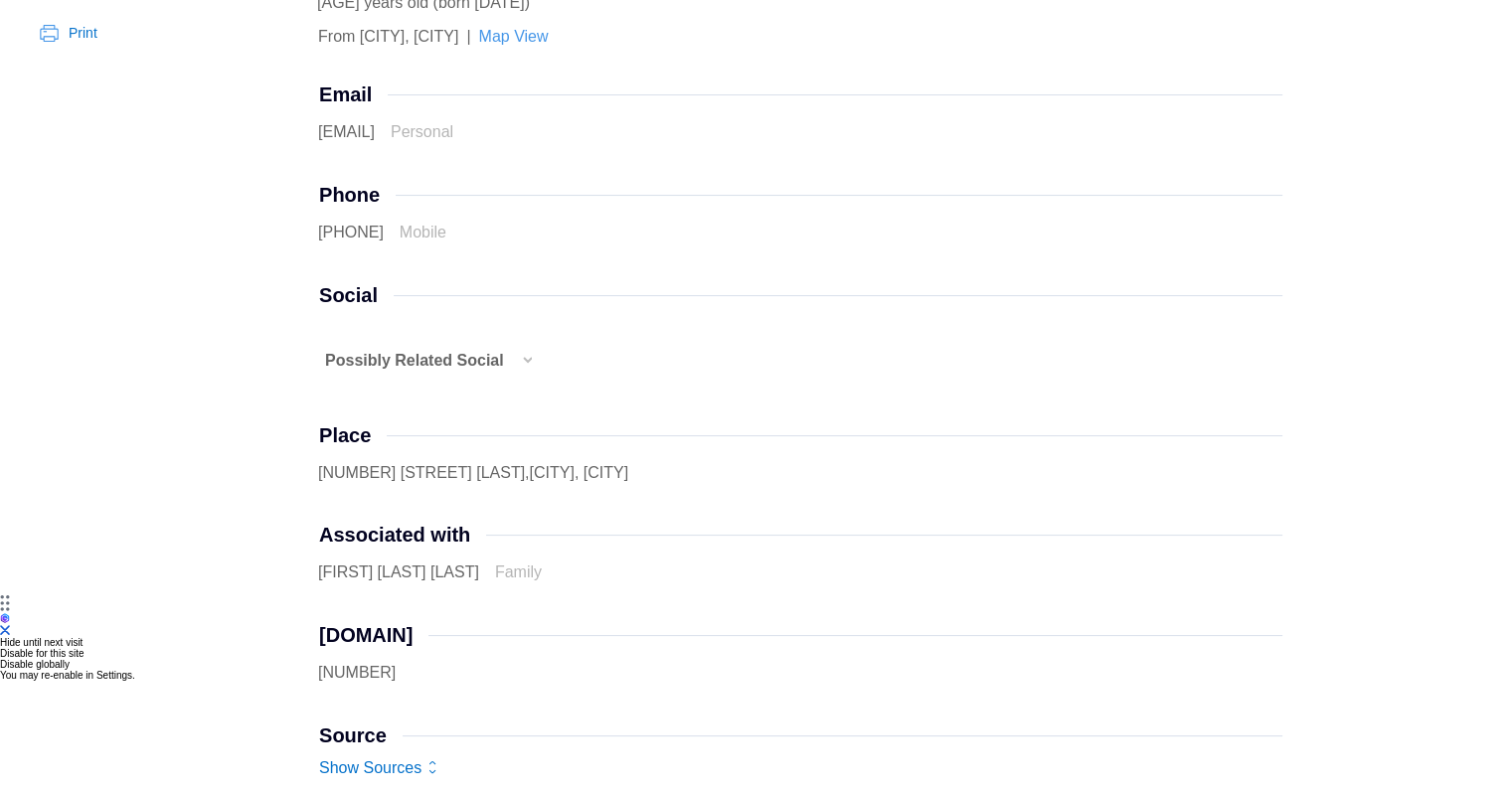 click on "Possibly Related Social" at bounding box center [415, 361] 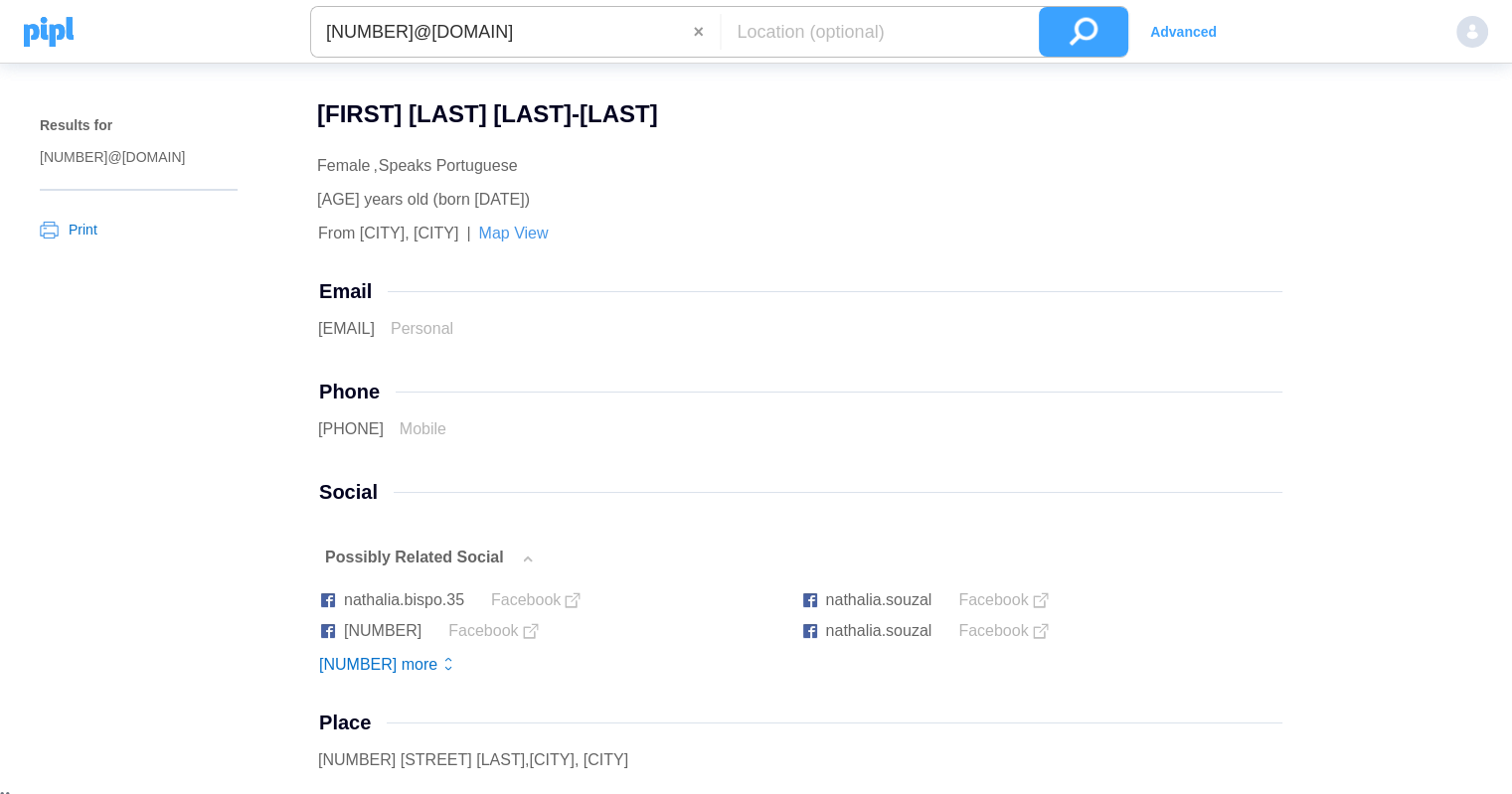 scroll, scrollTop: 0, scrollLeft: 0, axis: both 